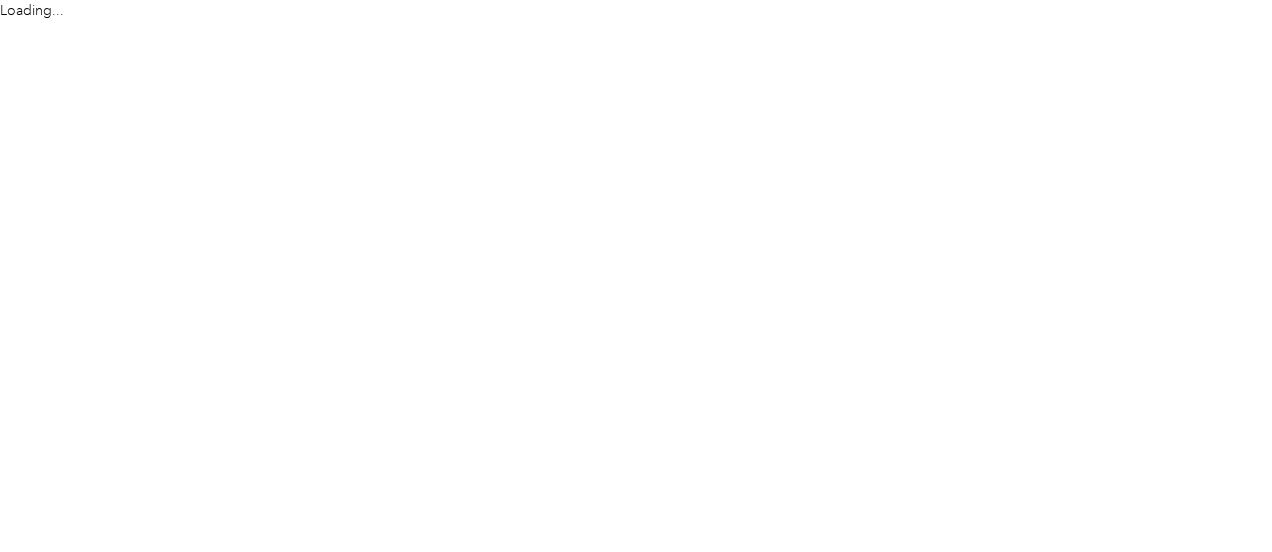 scroll, scrollTop: 0, scrollLeft: 0, axis: both 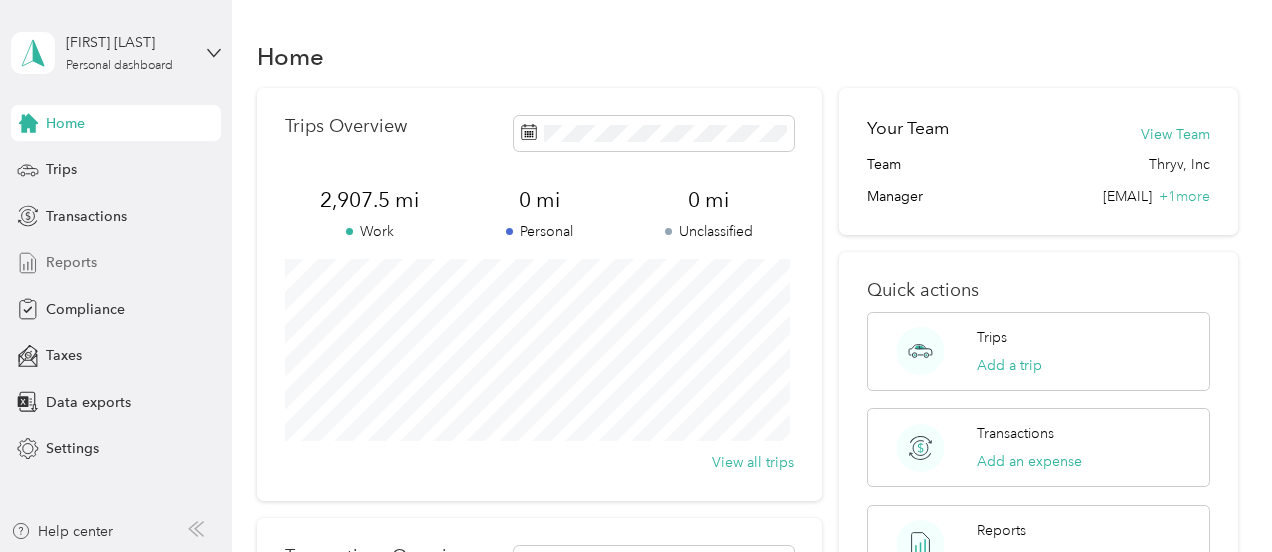 click on "Reports" at bounding box center [71, 262] 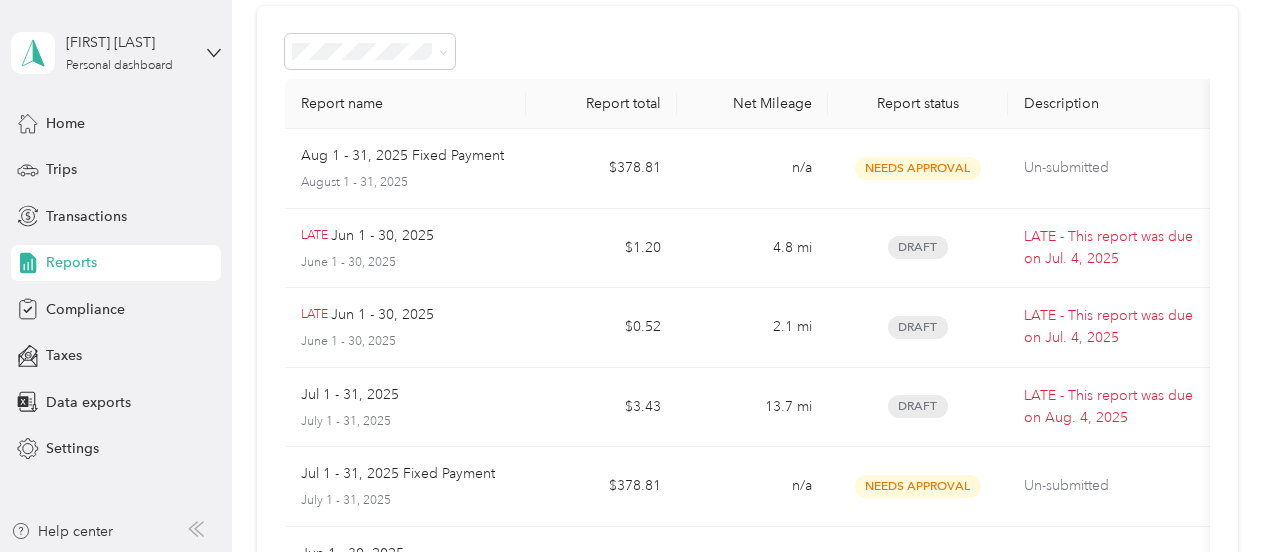 scroll, scrollTop: 85, scrollLeft: 0, axis: vertical 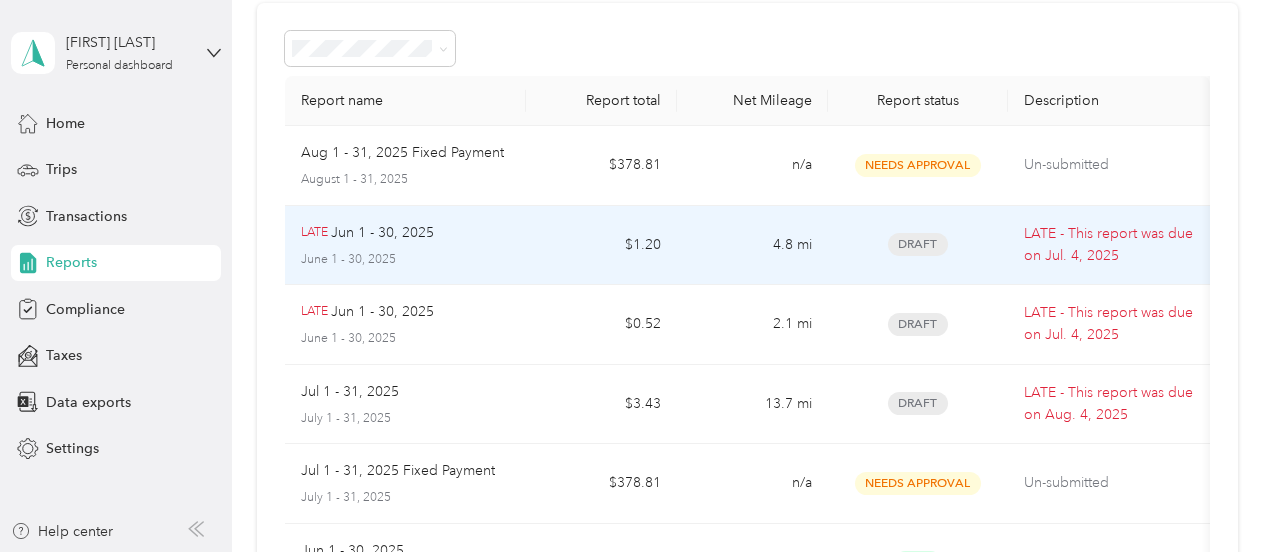 click on "LATE - This report was due on [DATE]" at bounding box center [1108, 245] 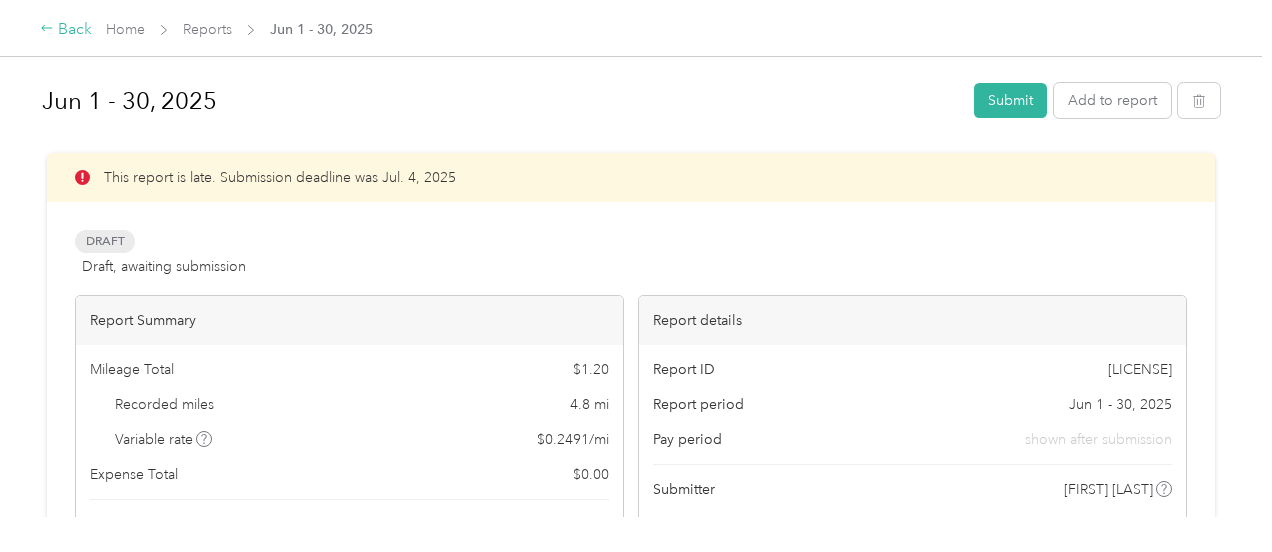 click 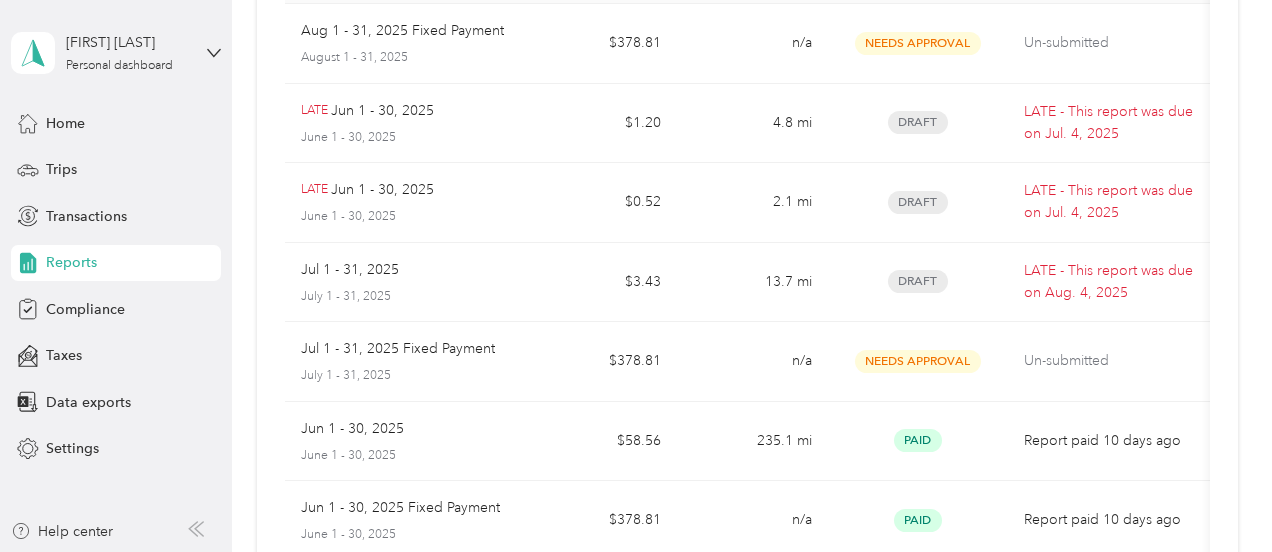 scroll, scrollTop: 210, scrollLeft: 0, axis: vertical 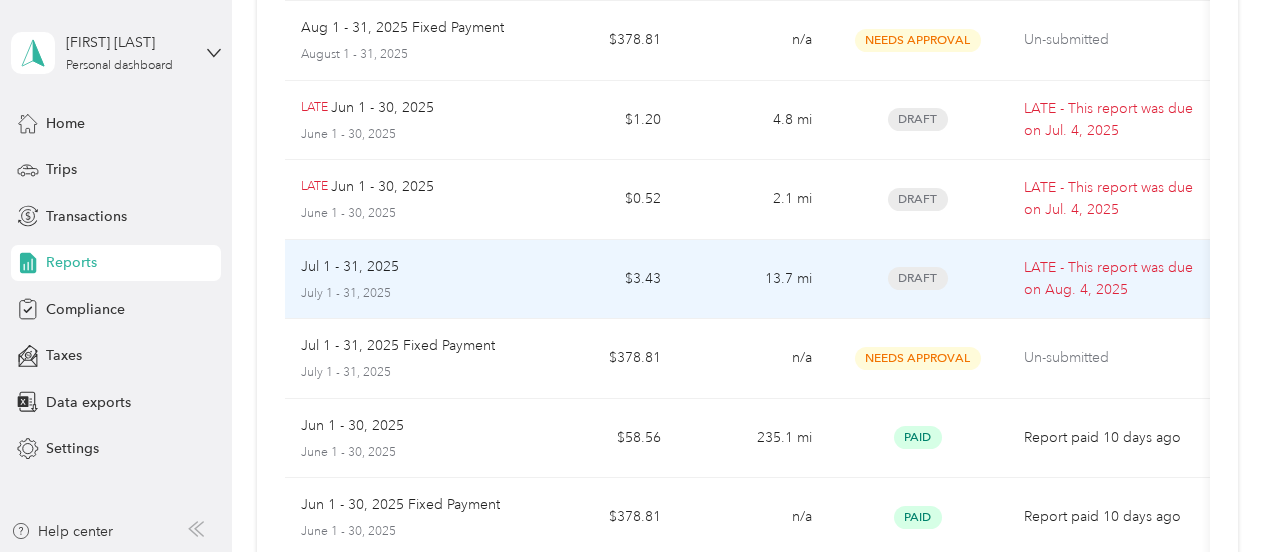 click on "LATE - This report was due on [DATE]" at bounding box center (1108, 279) 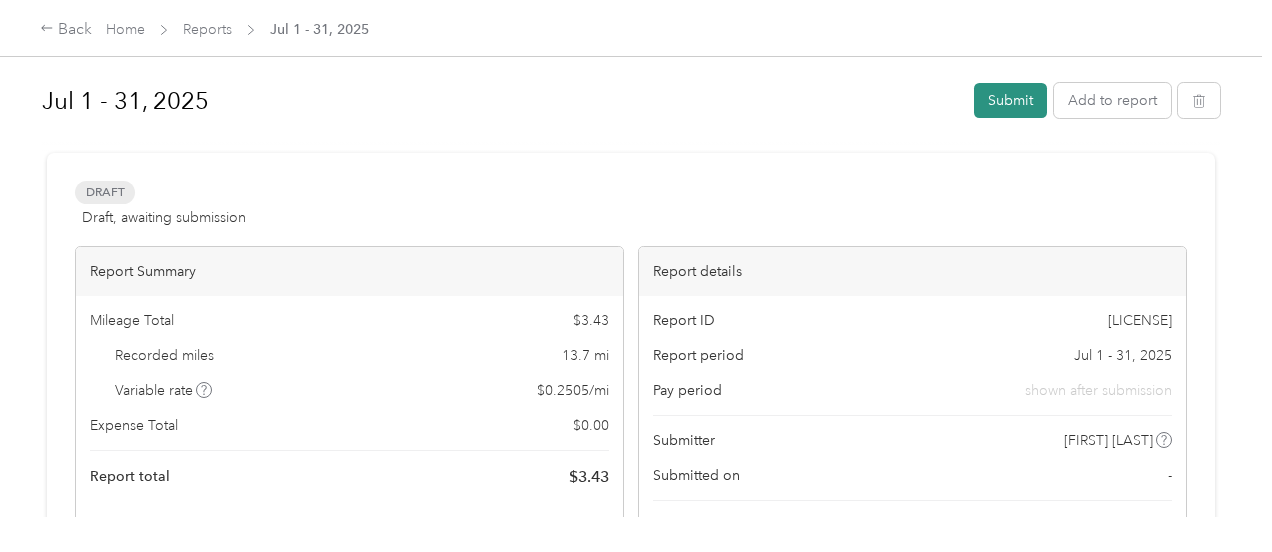 click on "Submit" at bounding box center (1010, 100) 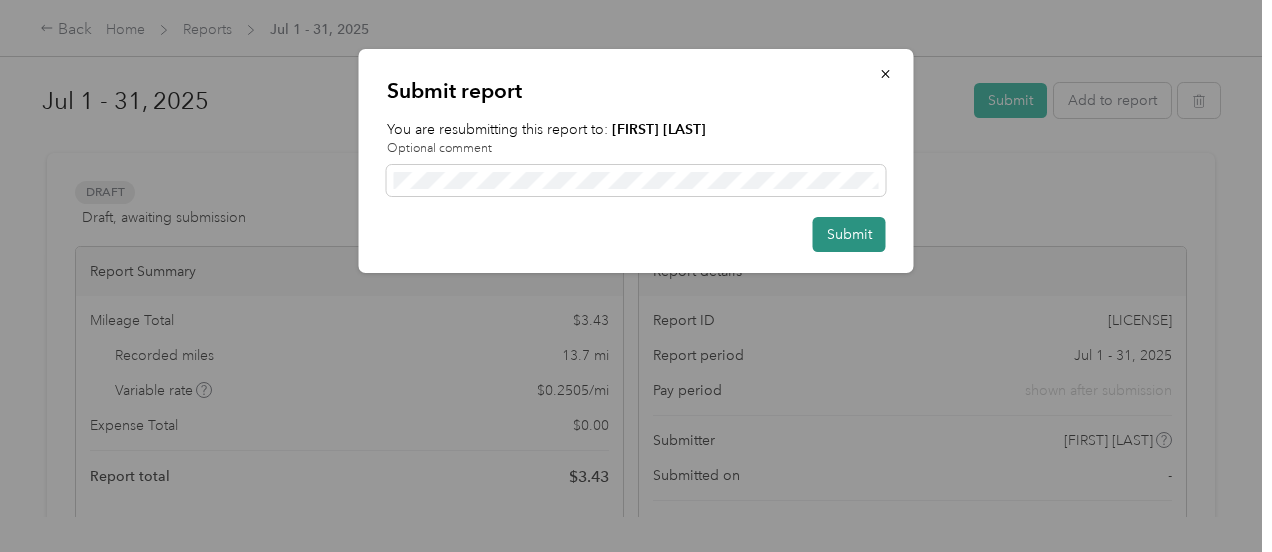 click on "Submit" at bounding box center (849, 234) 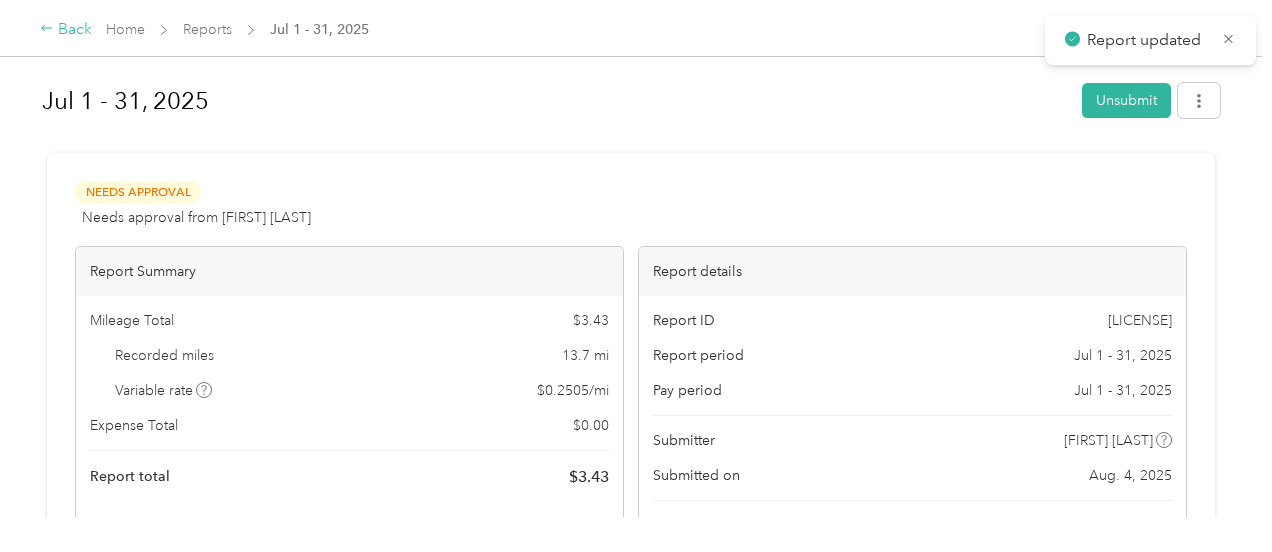 click 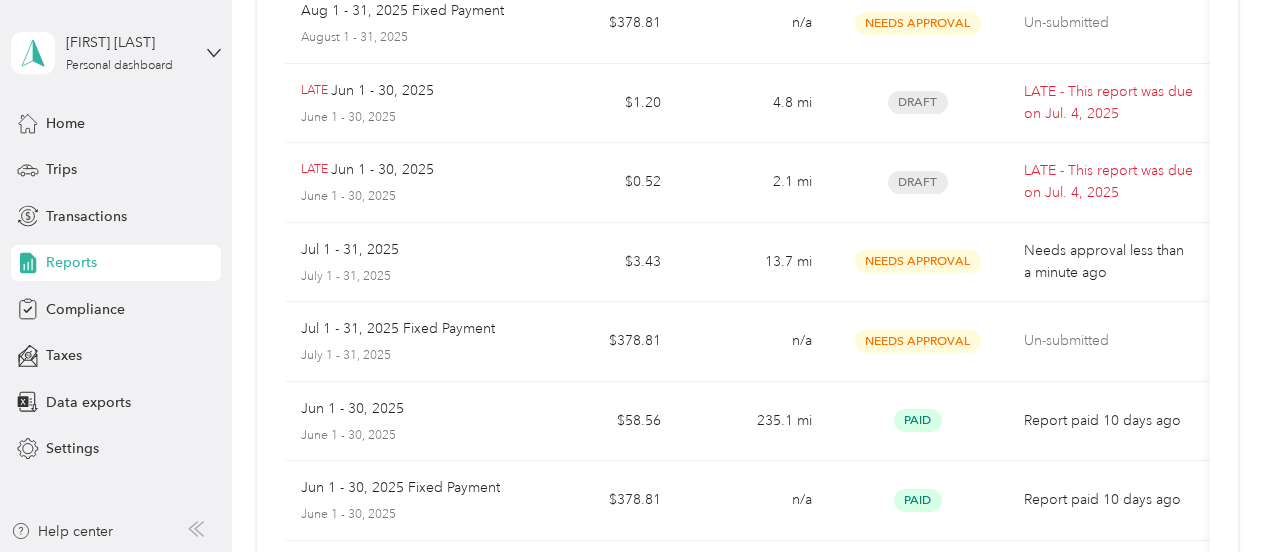 scroll, scrollTop: 228, scrollLeft: 0, axis: vertical 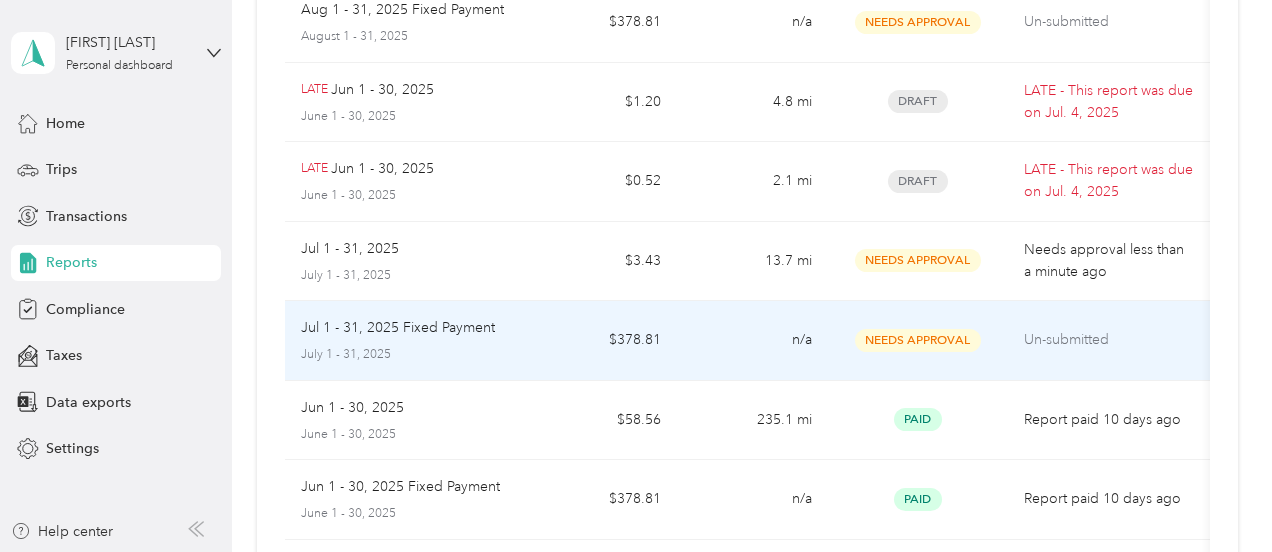 click on "Un-submitted" at bounding box center [1108, 340] 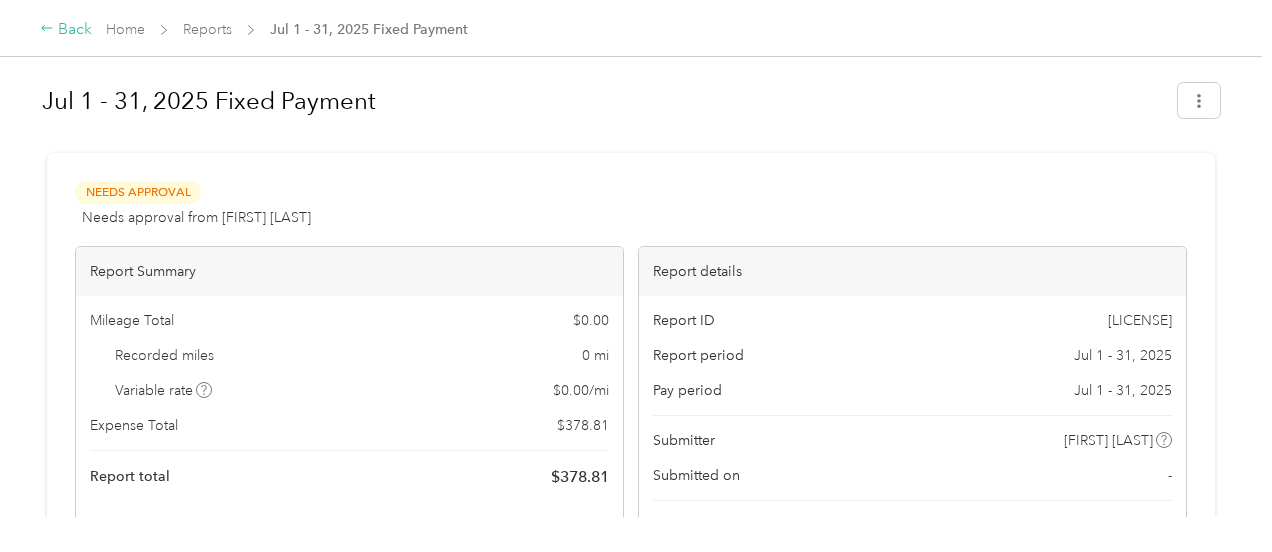 click 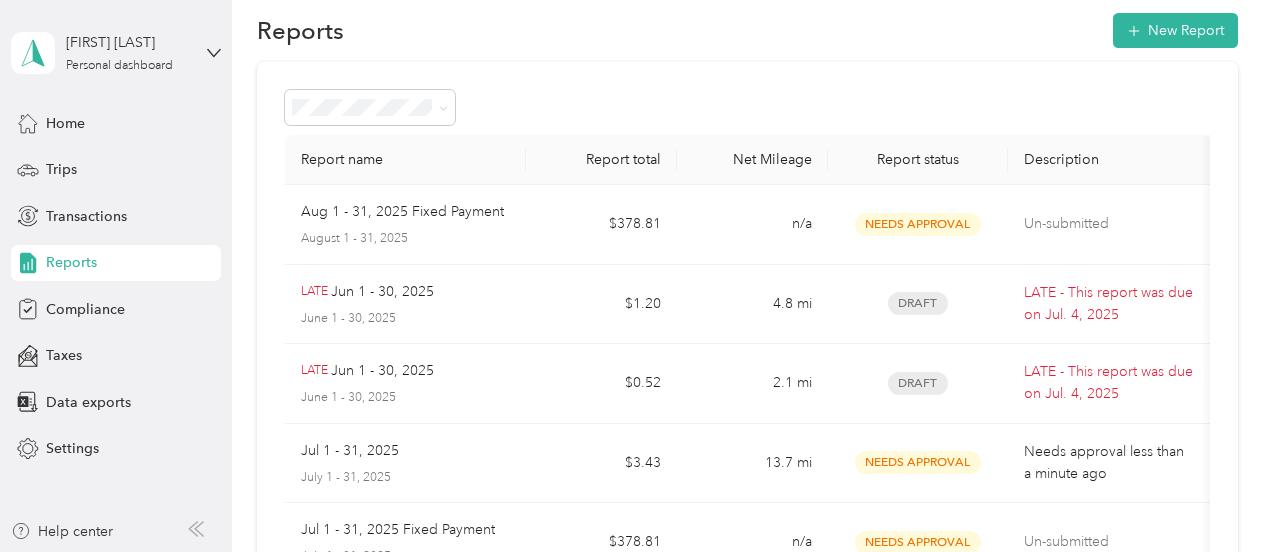 scroll, scrollTop: 32, scrollLeft: 0, axis: vertical 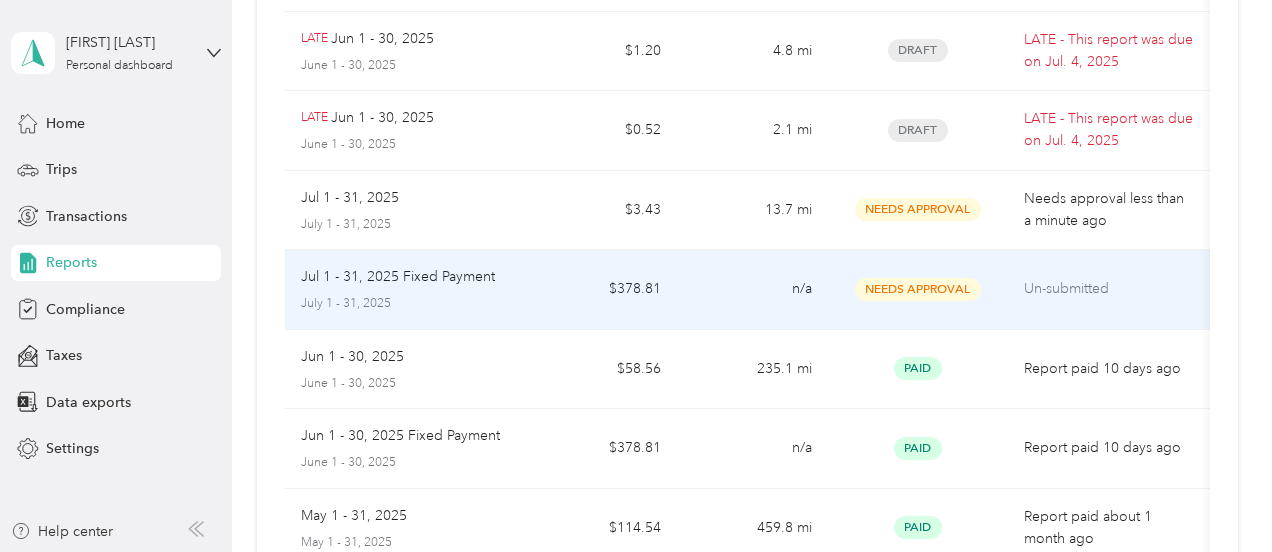 click on "Un-submitted" at bounding box center [1108, 289] 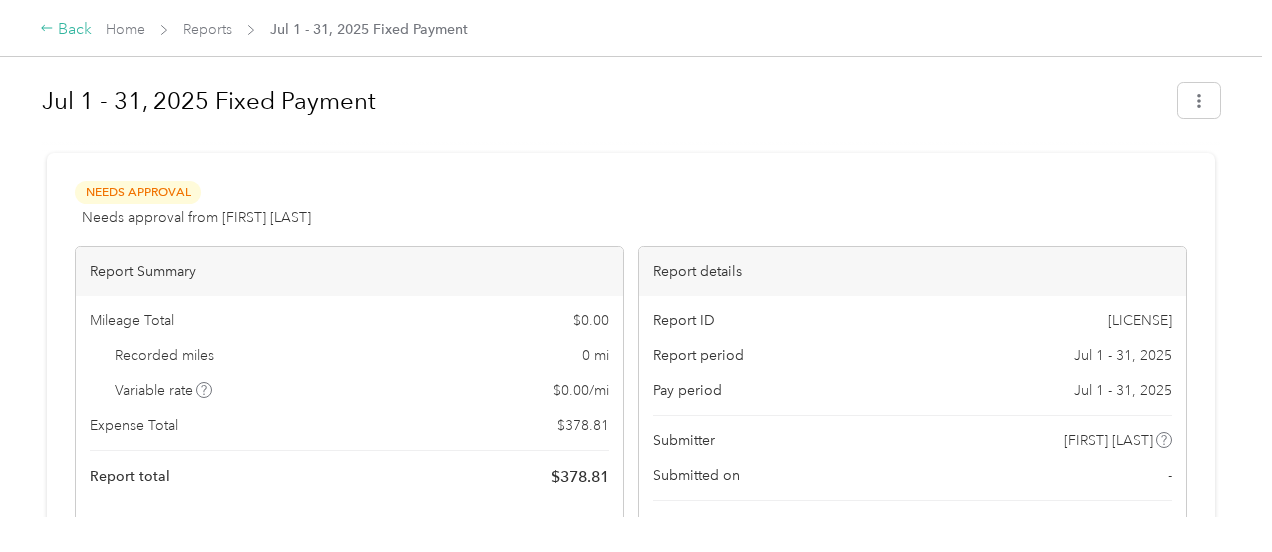 click 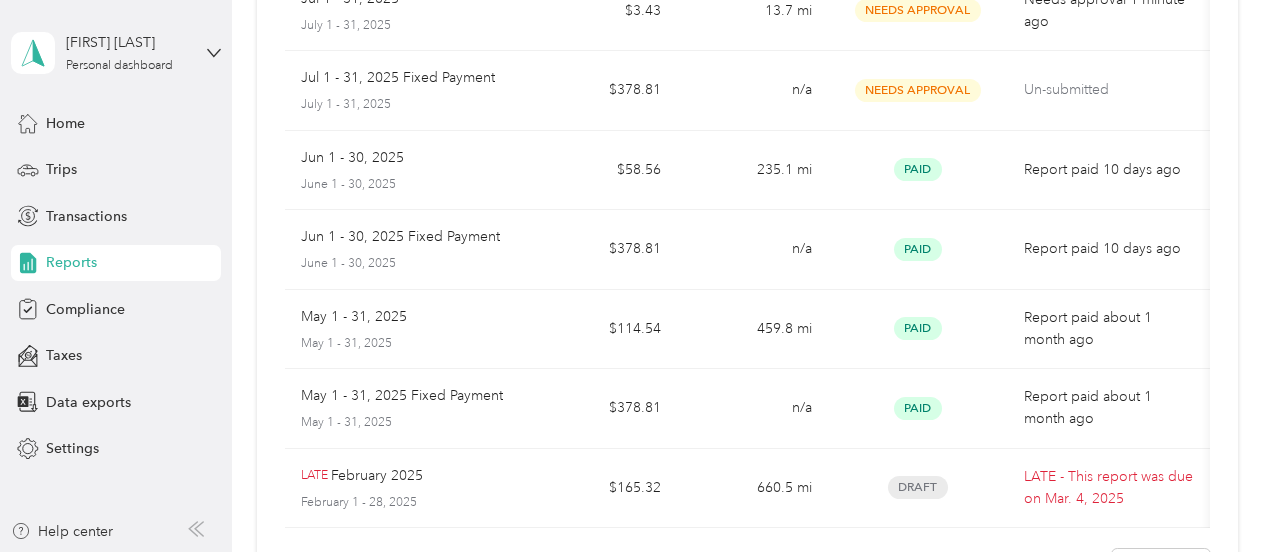 scroll, scrollTop: 756, scrollLeft: 0, axis: vertical 